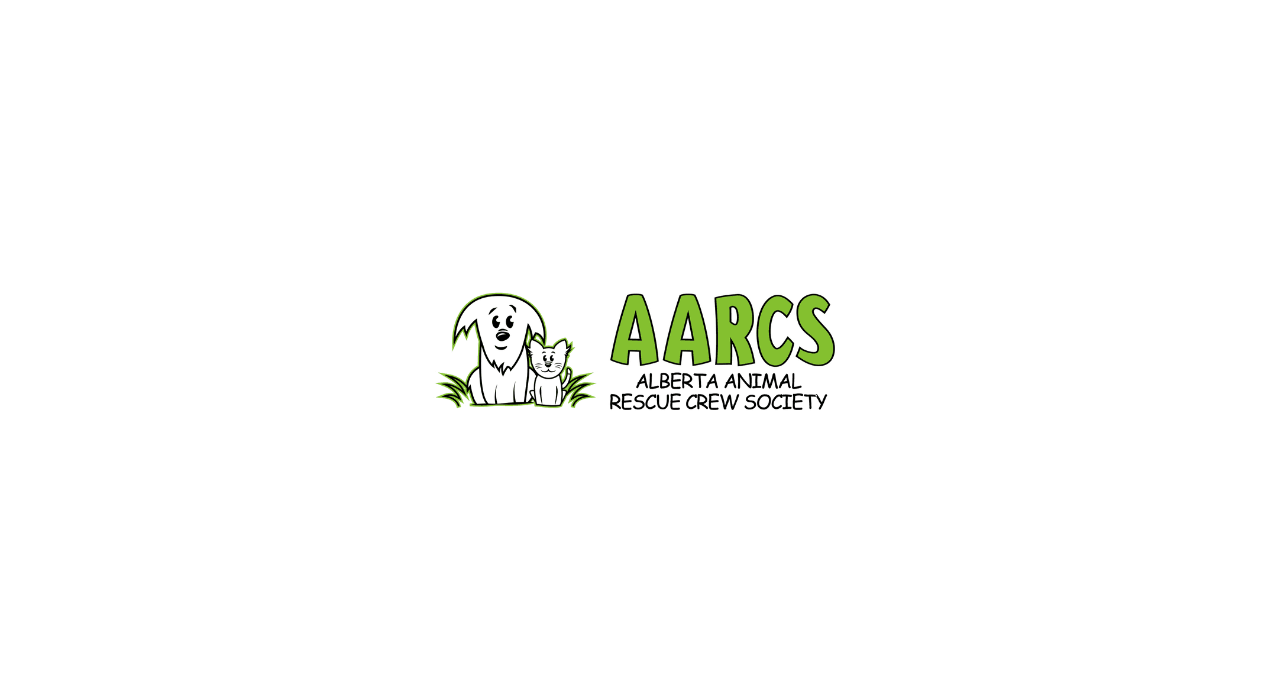 scroll, scrollTop: 0, scrollLeft: 0, axis: both 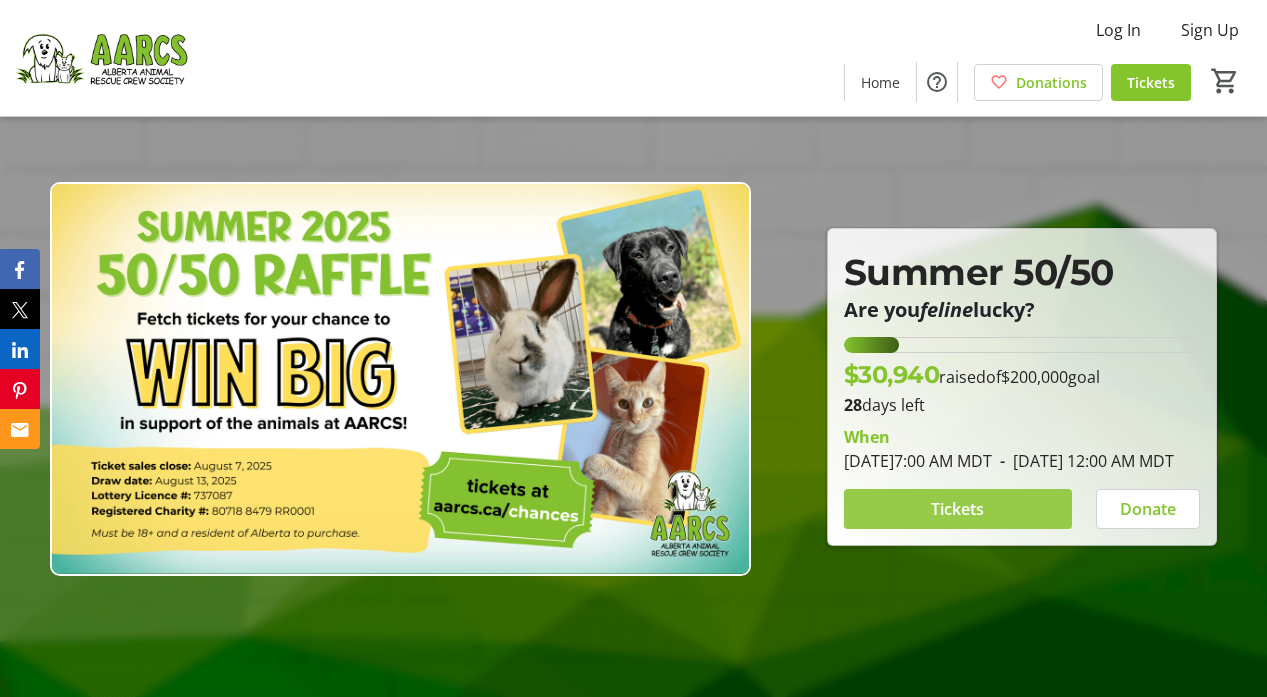 click at bounding box center (958, 509) 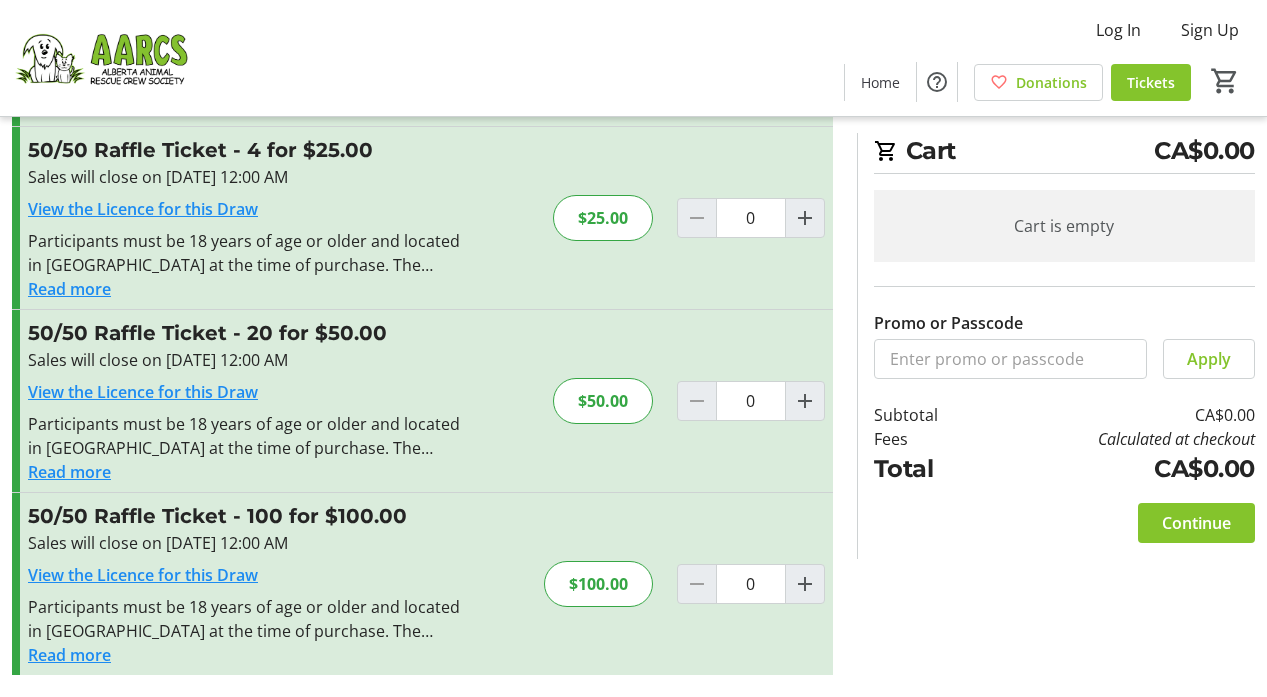 scroll, scrollTop: 224, scrollLeft: 0, axis: vertical 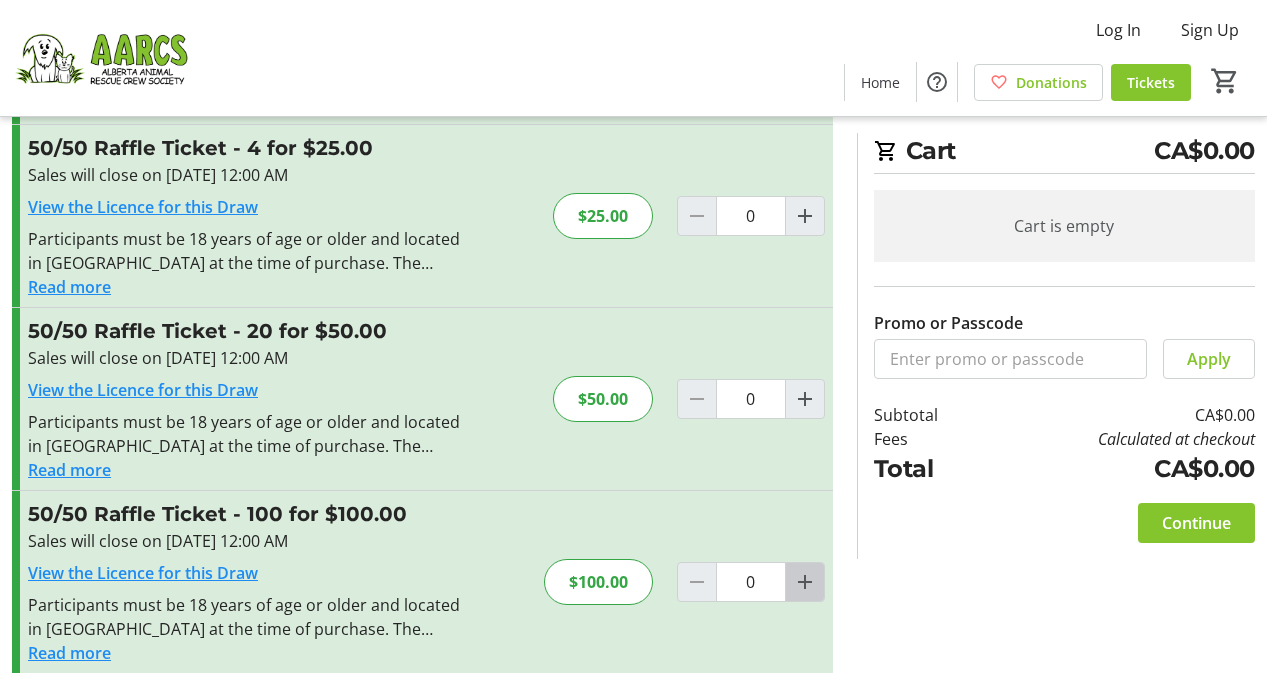 click 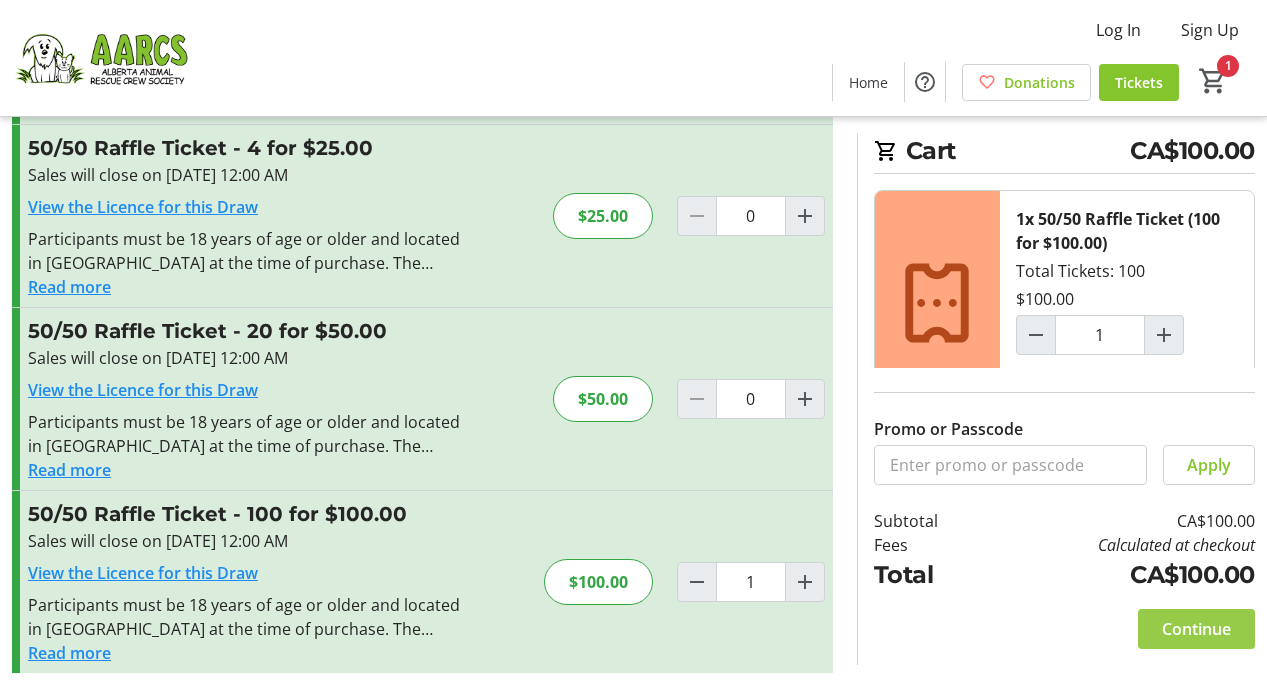 click 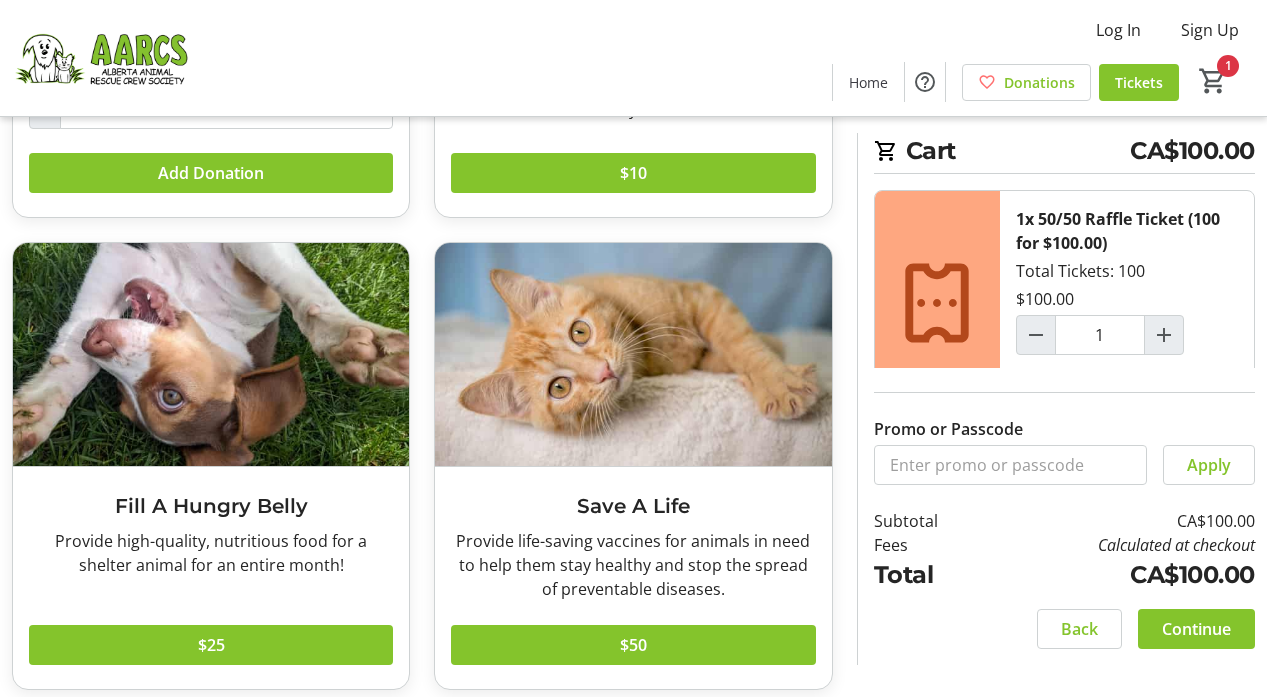 scroll, scrollTop: 441, scrollLeft: 0, axis: vertical 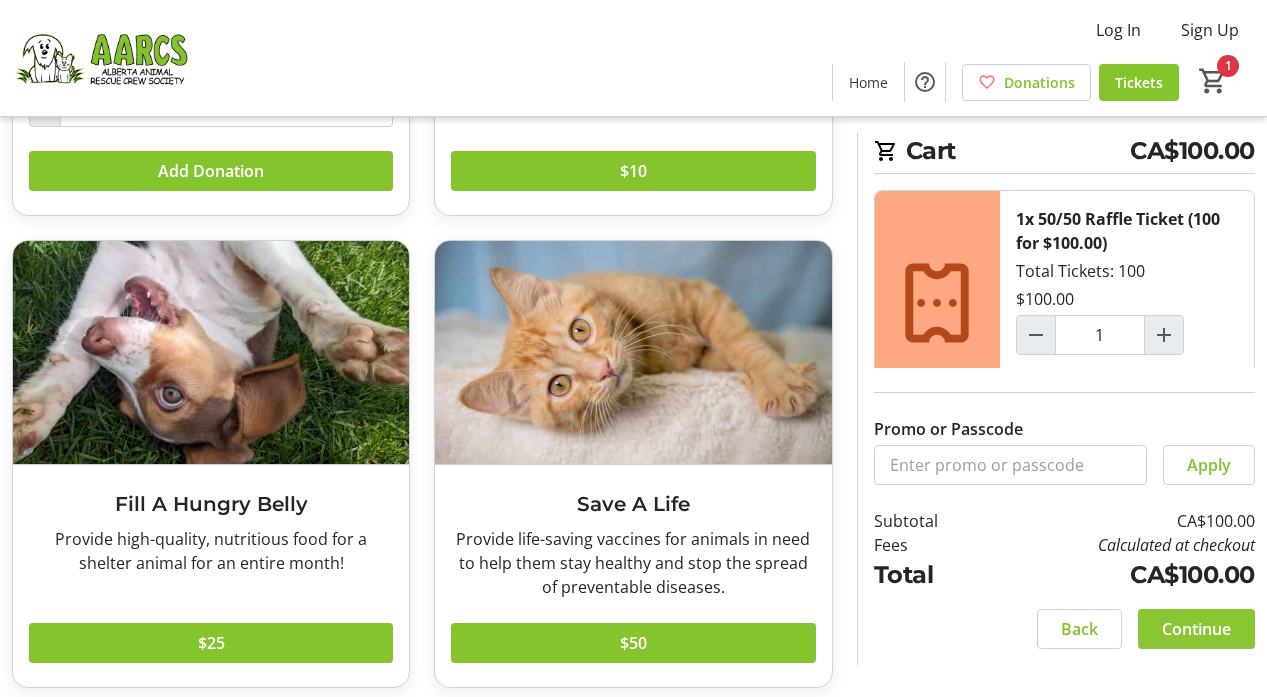 click 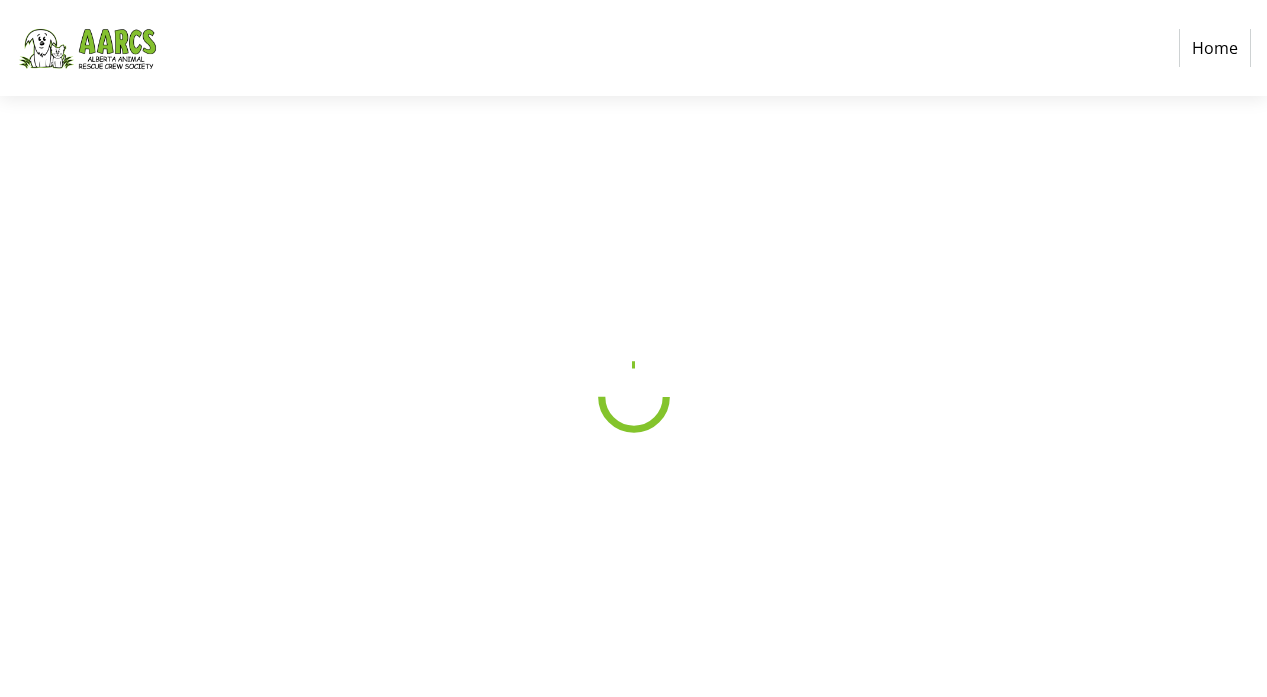 scroll, scrollTop: 0, scrollLeft: 0, axis: both 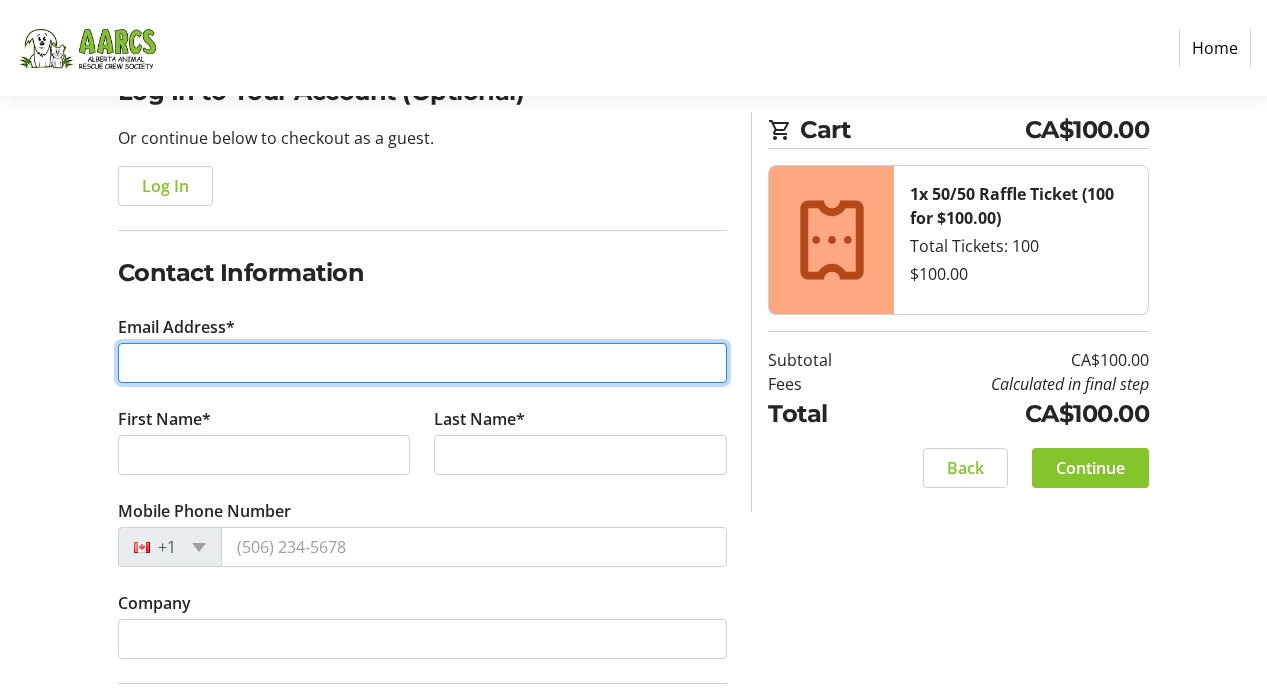 click on "Email Address*" at bounding box center [423, 363] 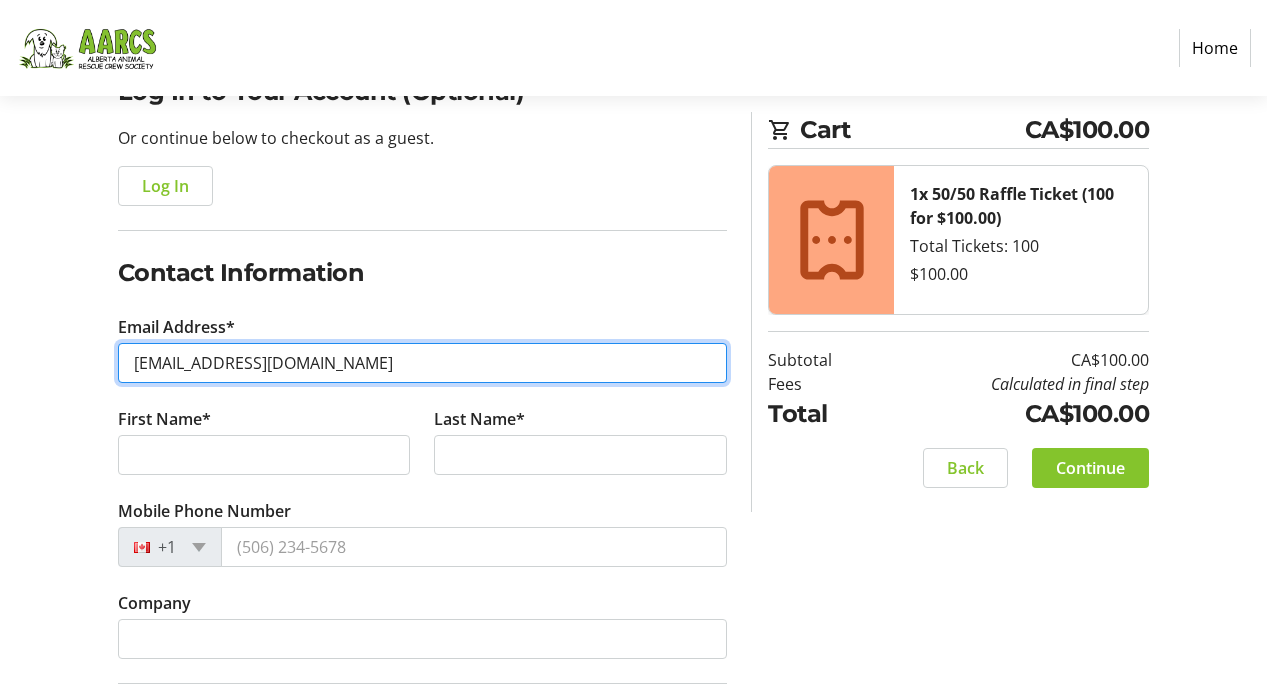 type on "[EMAIL_ADDRESS][DOMAIN_NAME]" 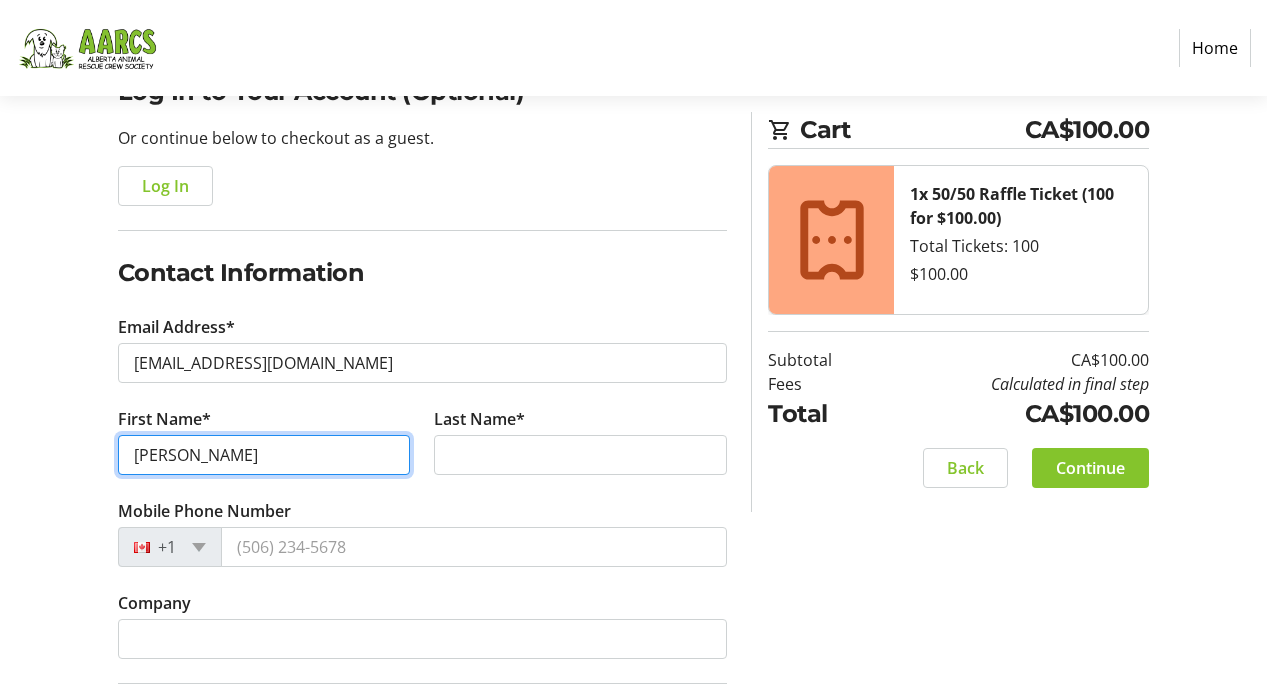 type on "[PERSON_NAME]" 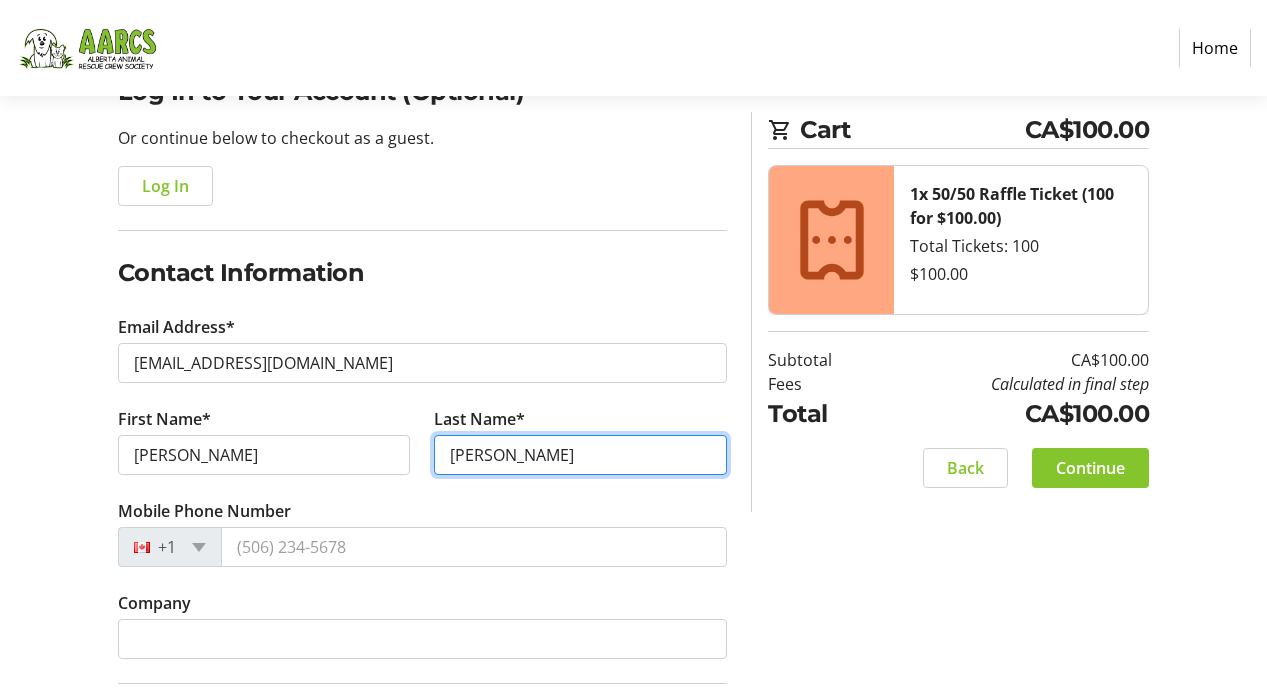 type on "[PERSON_NAME]" 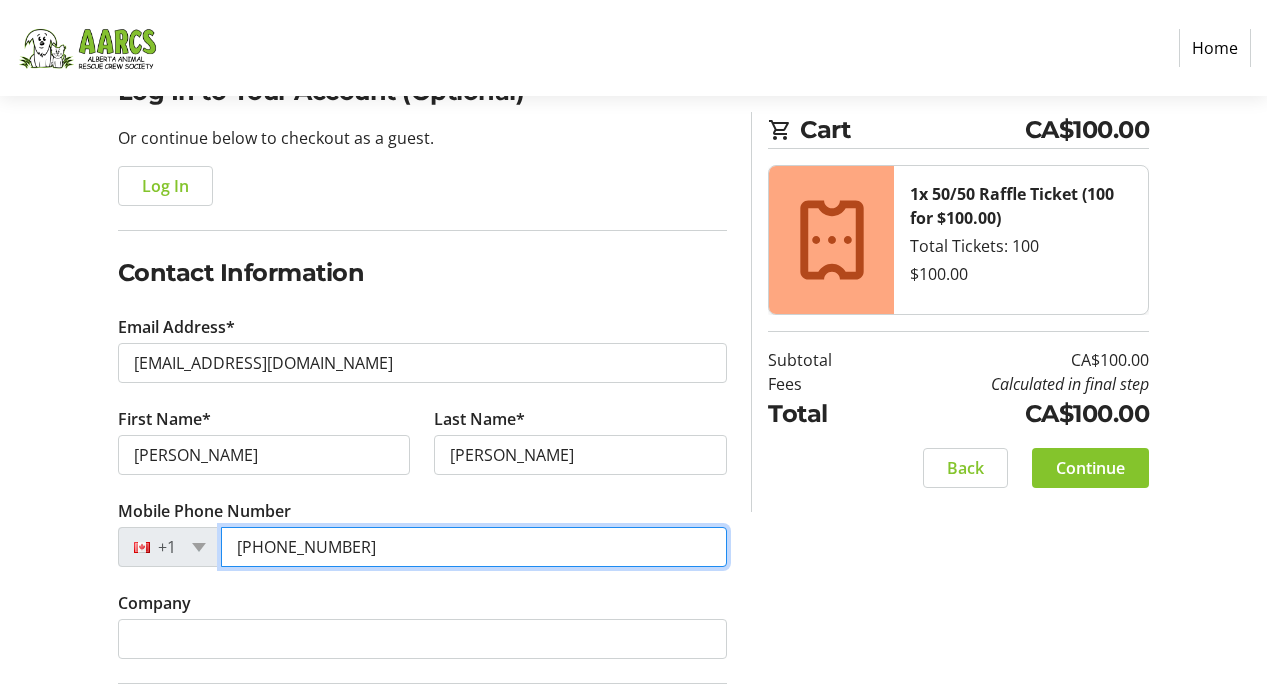 type on "[PHONE_NUMBER]" 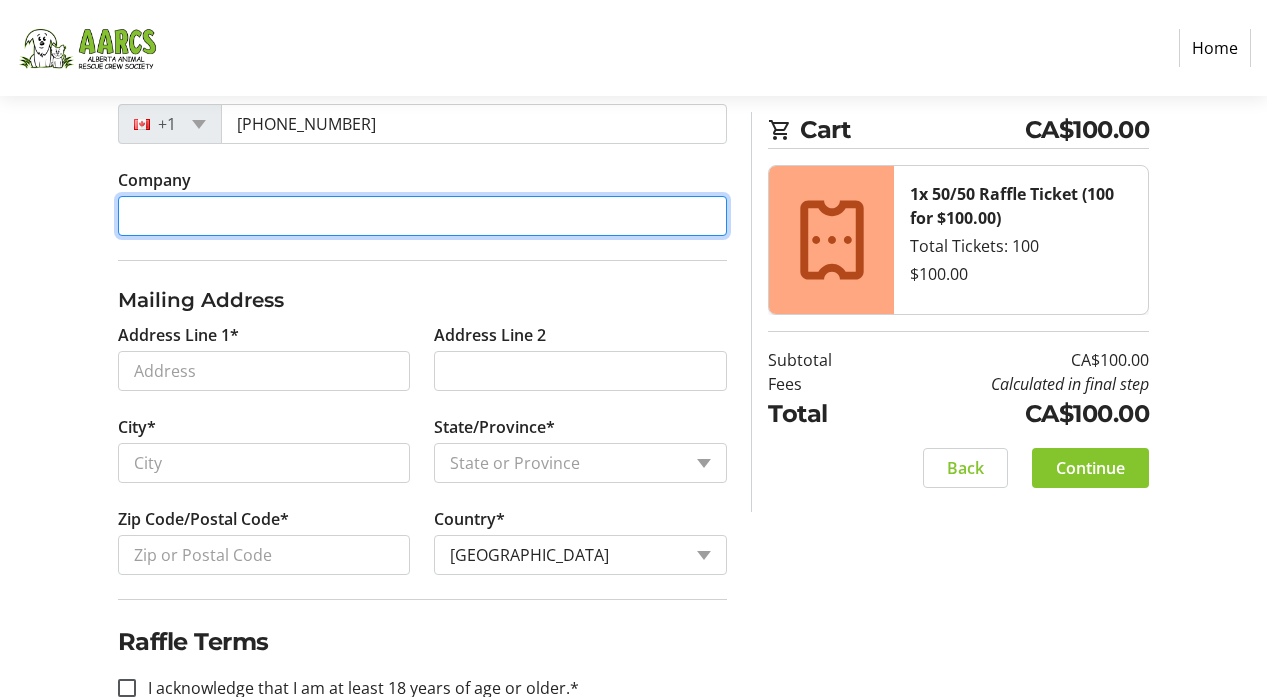 scroll, scrollTop: 616, scrollLeft: 0, axis: vertical 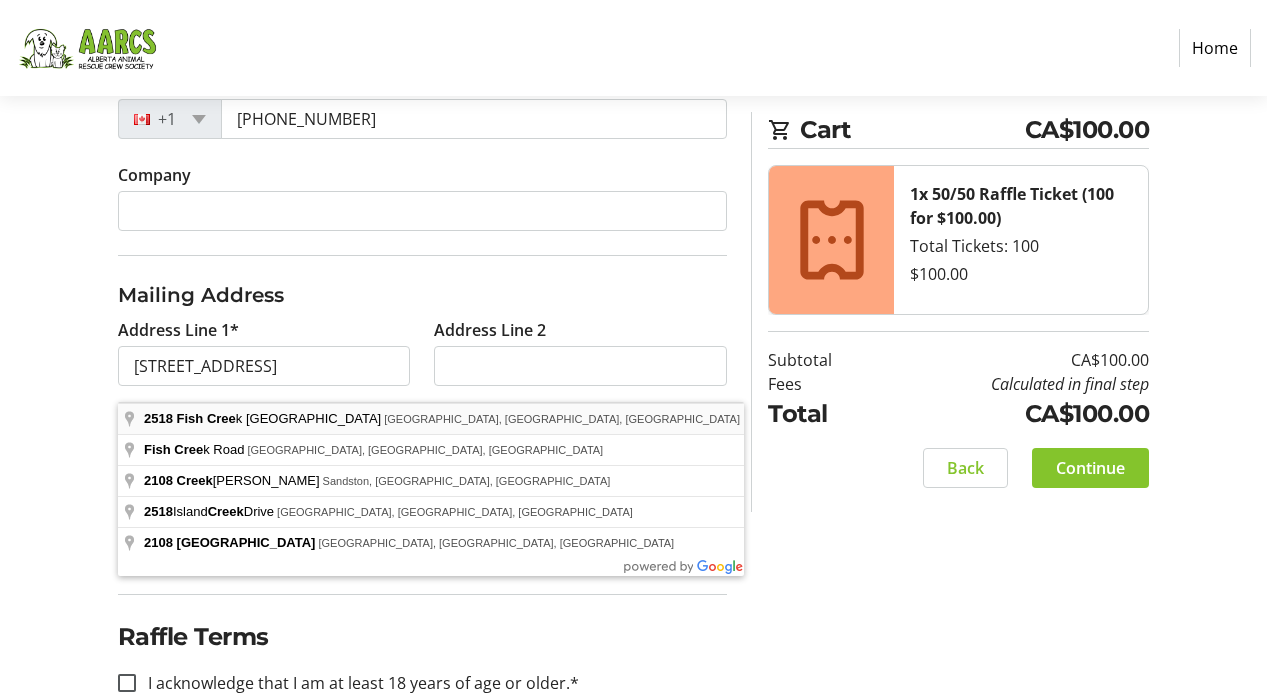 type on "[STREET_ADDRESS]" 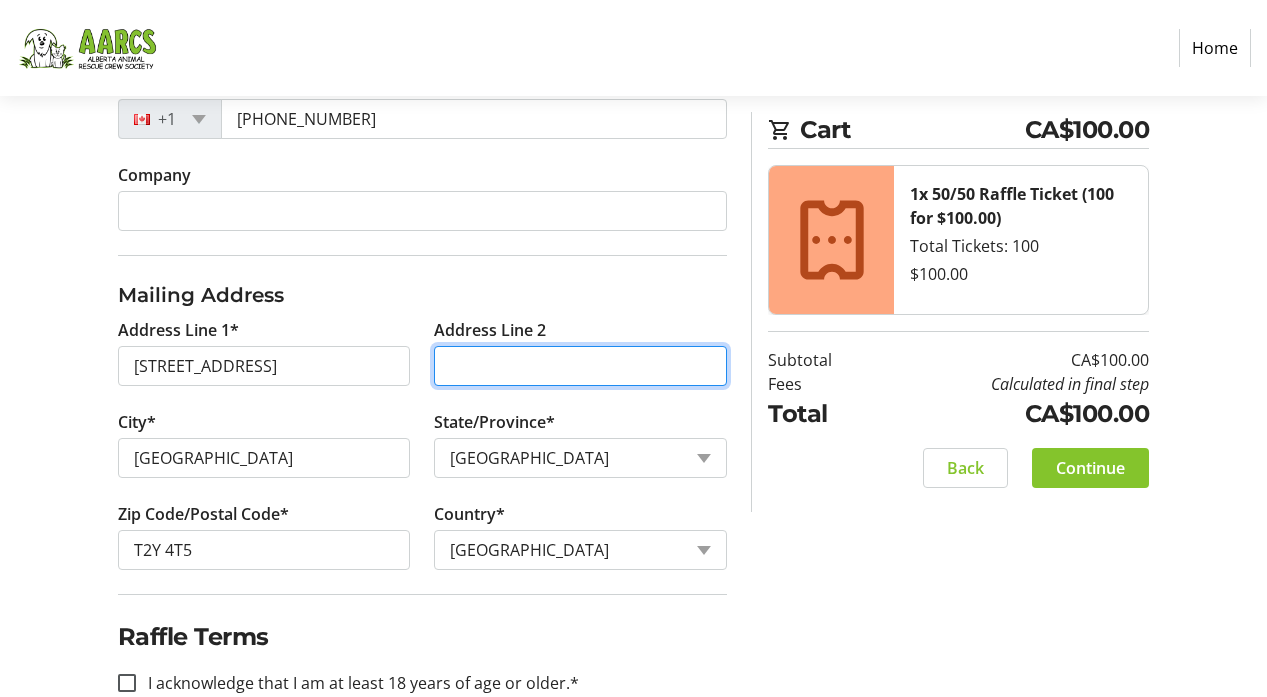 click on "Address Line 2" at bounding box center (580, 366) 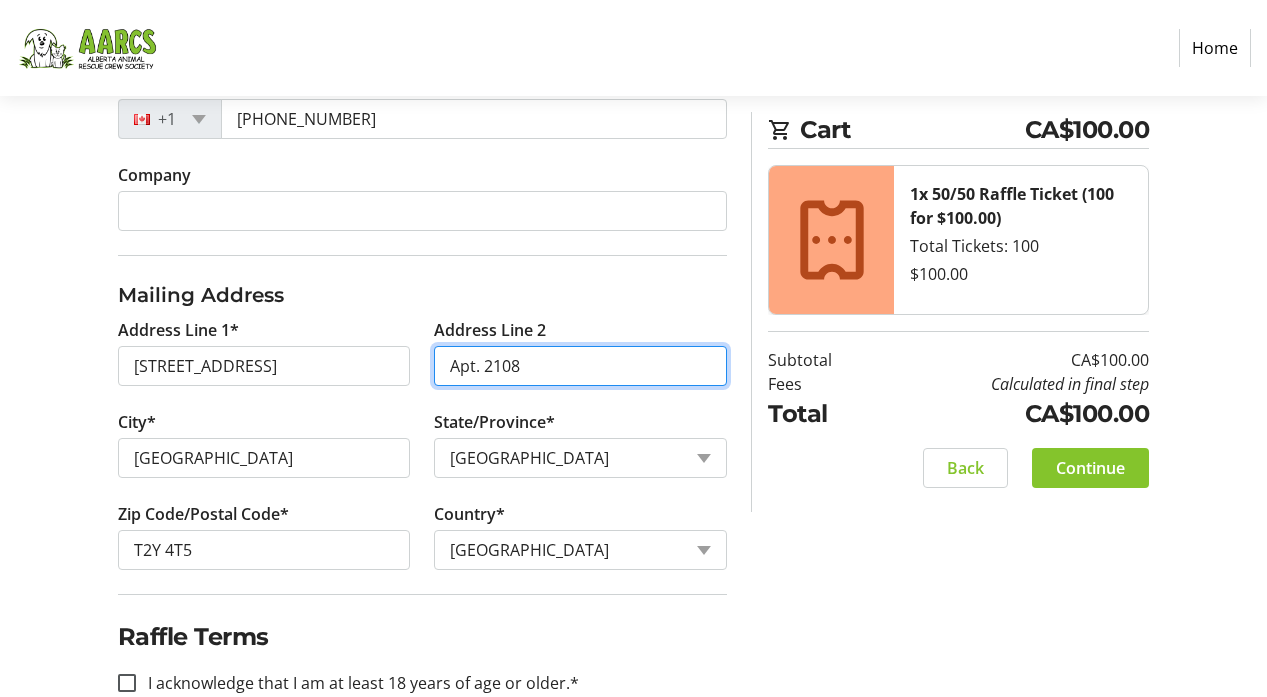 type on "Apt. 2108" 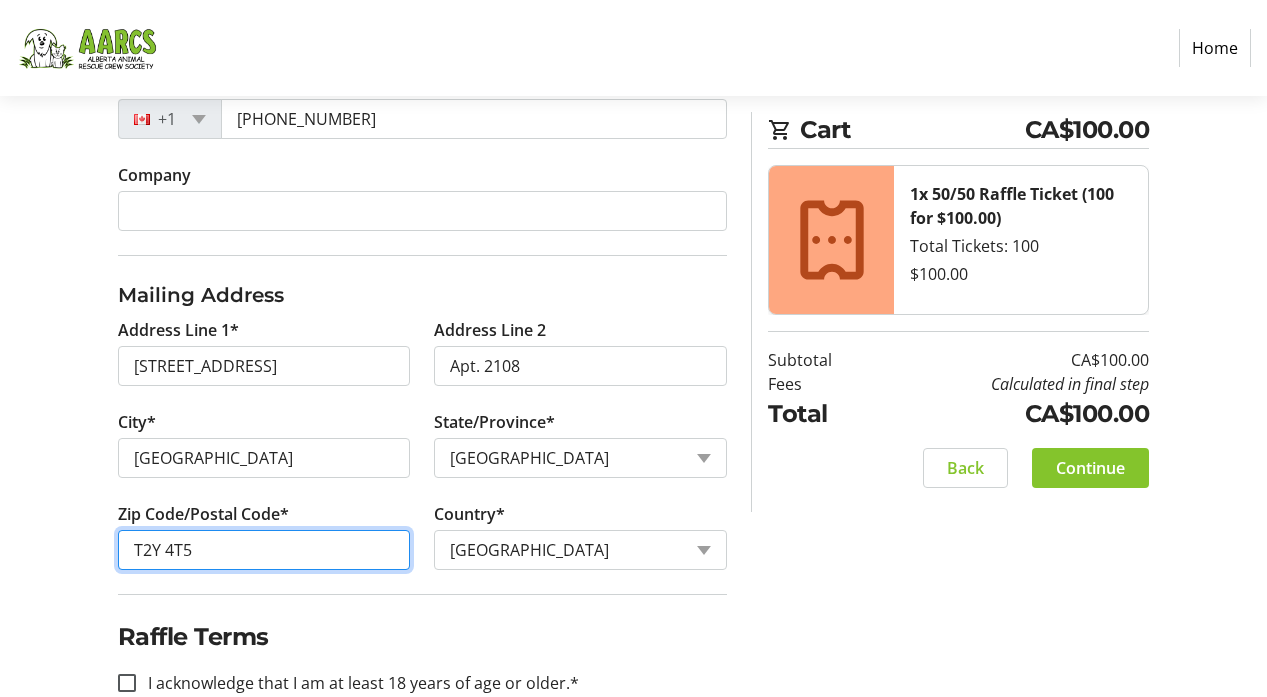 click on "T2Y 4T5" at bounding box center [264, 550] 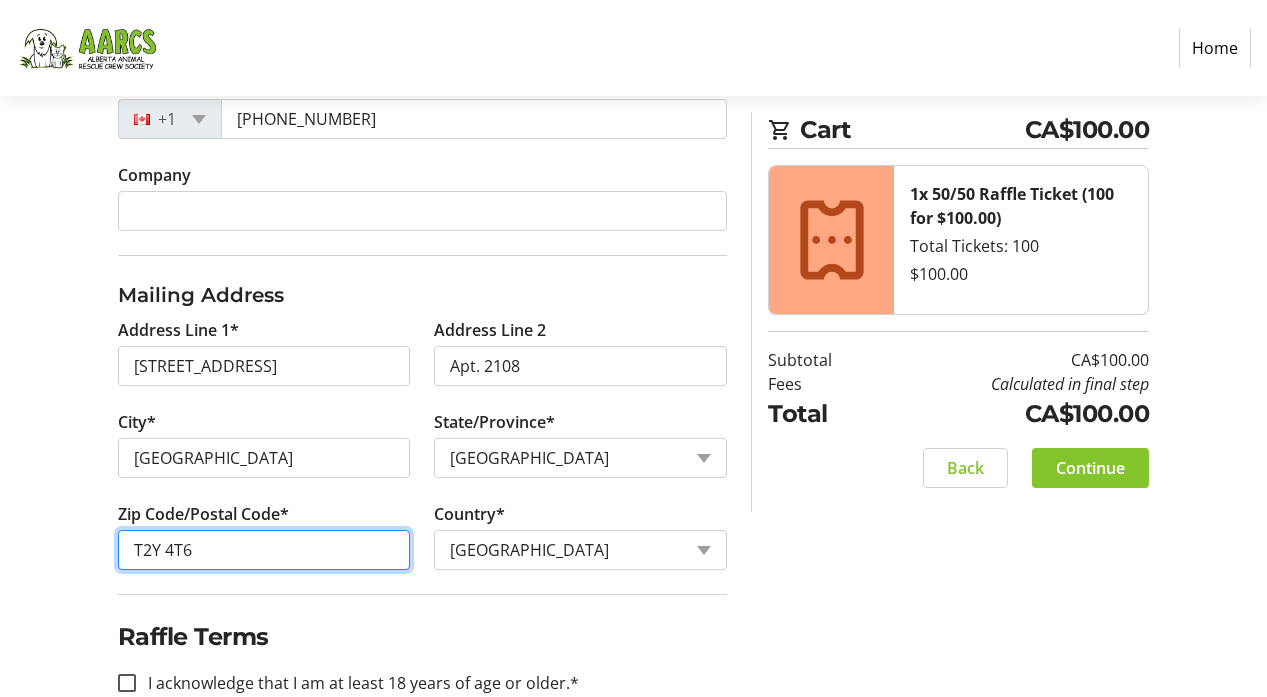 scroll, scrollTop: 678, scrollLeft: 0, axis: vertical 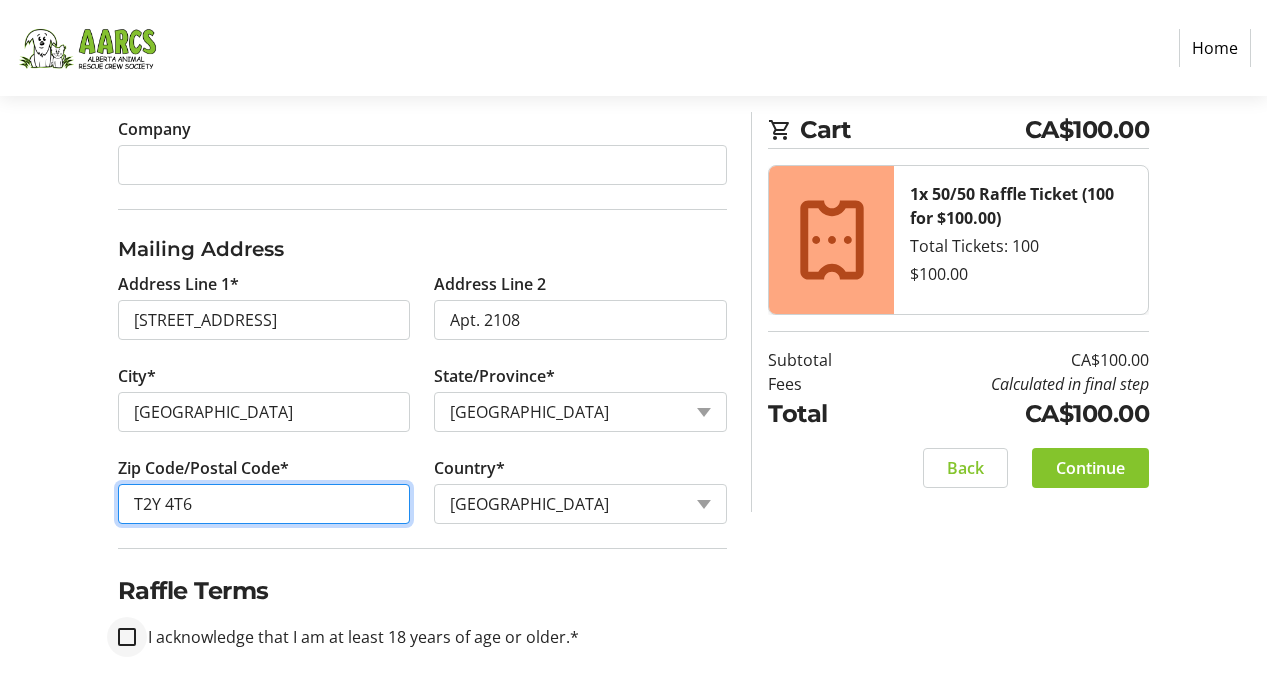 type on "T2Y 4T6" 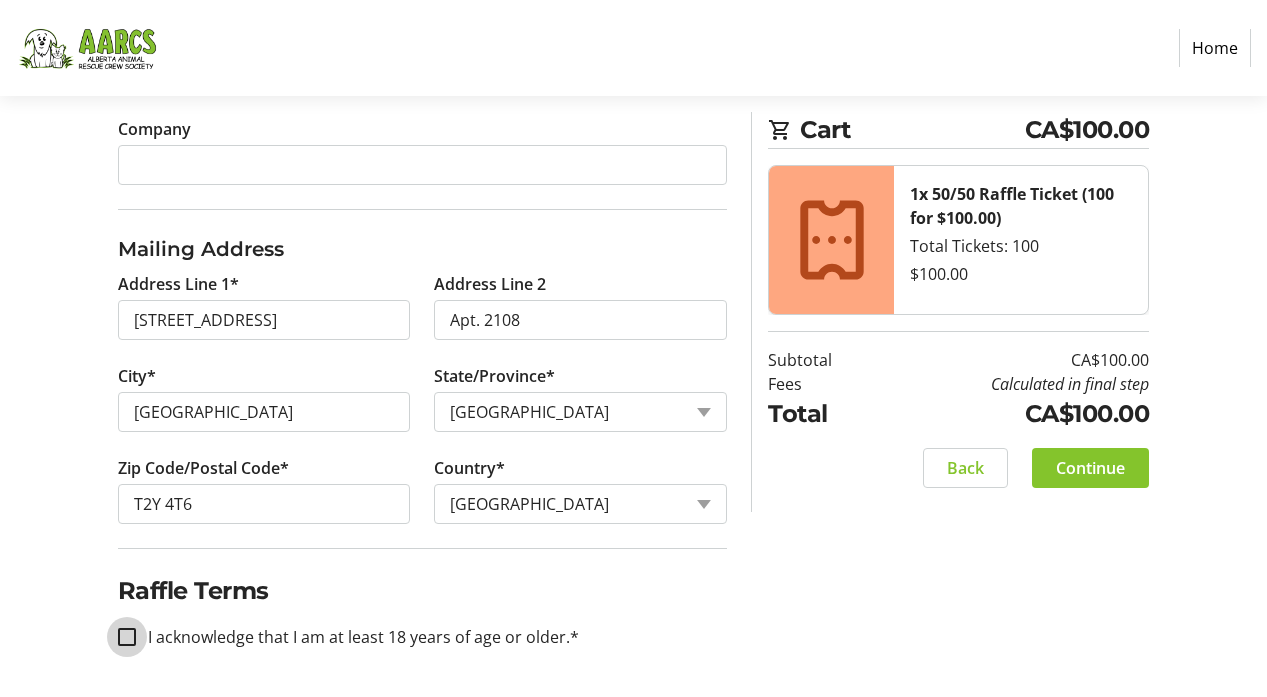 click on "I acknowledge that I am at least 18 years of age or older.*" at bounding box center [127, 637] 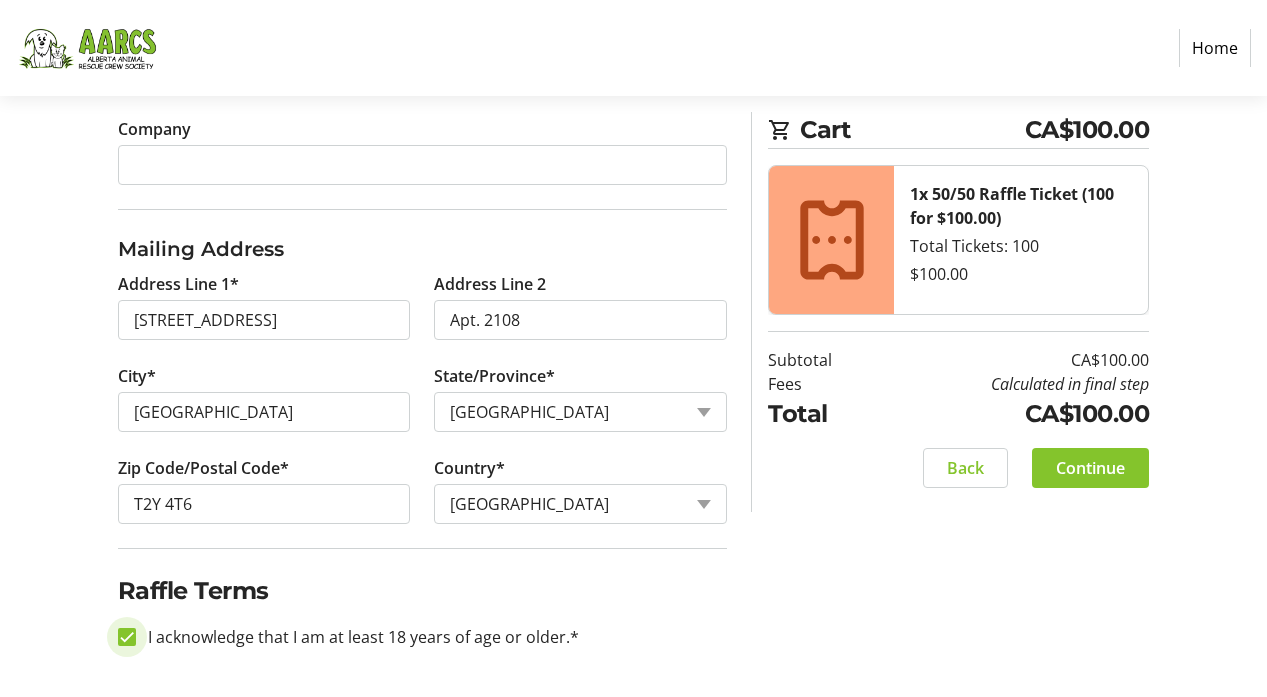 checkbox on "true" 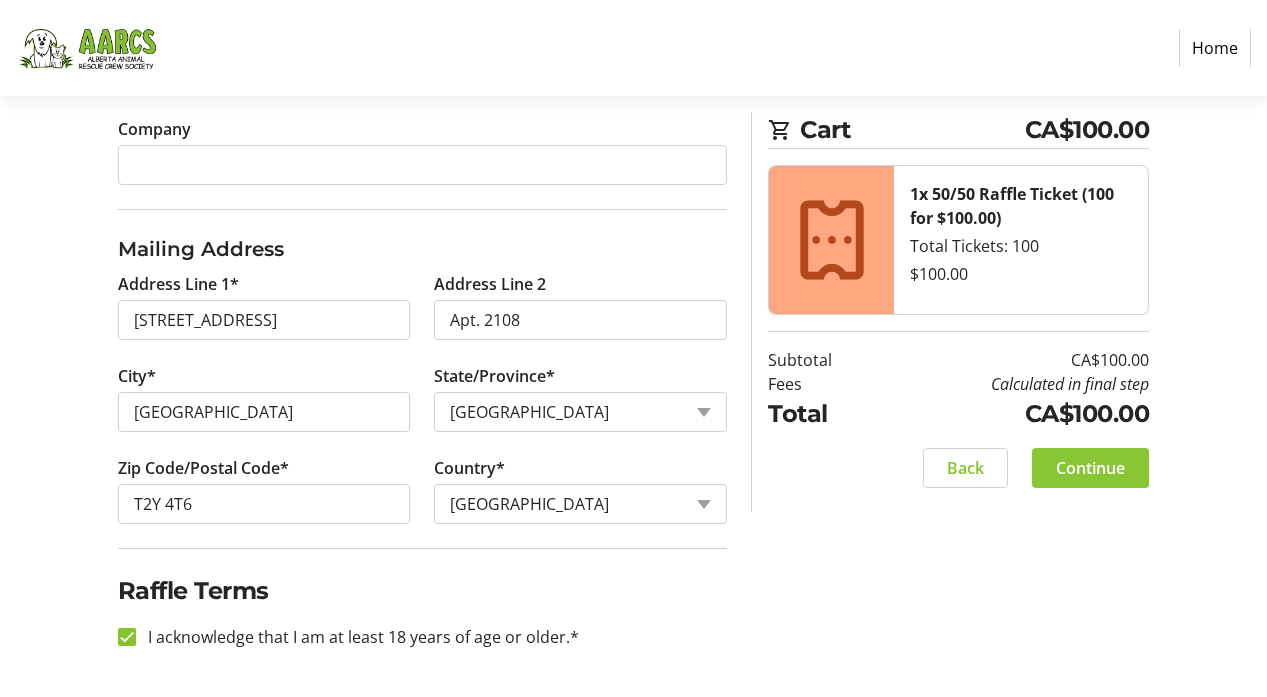 click on "Continue" 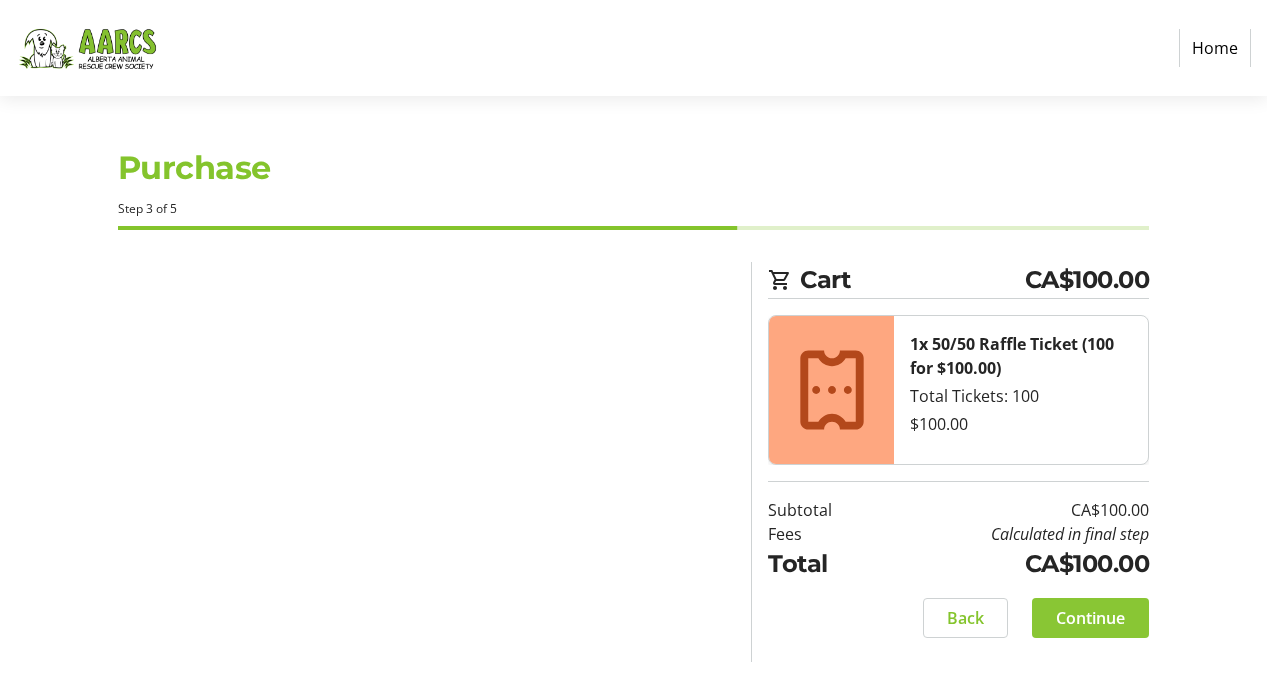 scroll, scrollTop: 0, scrollLeft: 0, axis: both 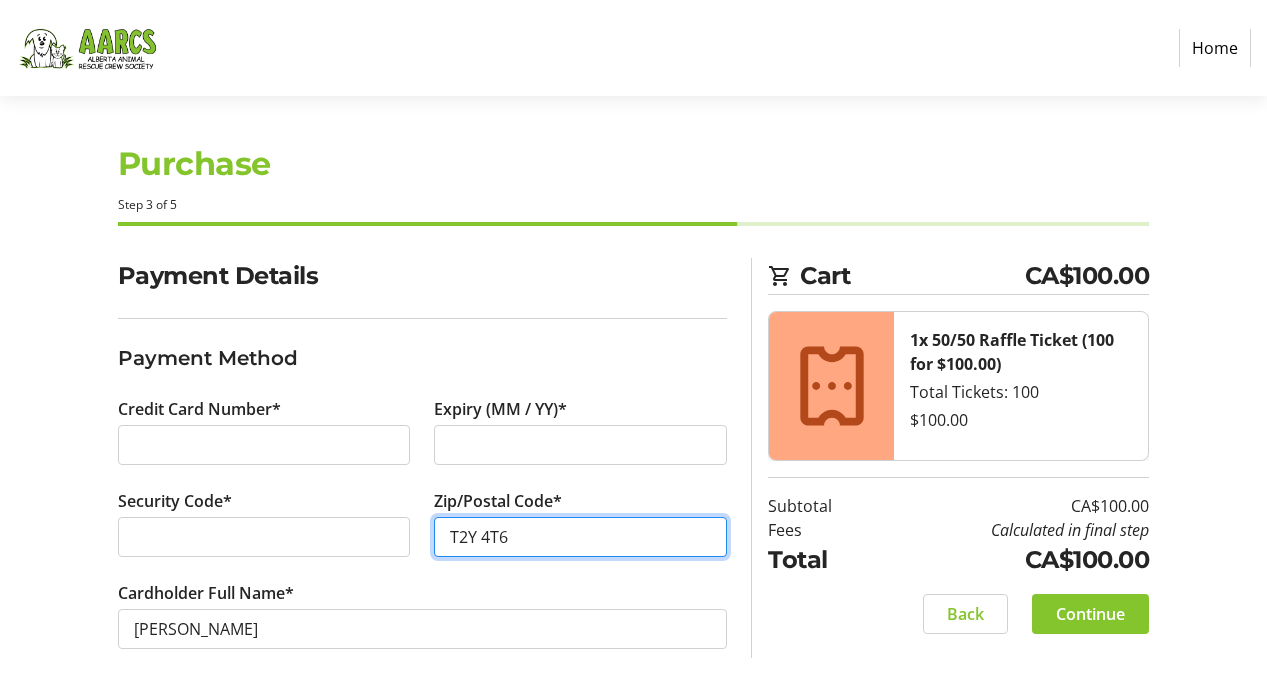 type on "T2Y 4T6" 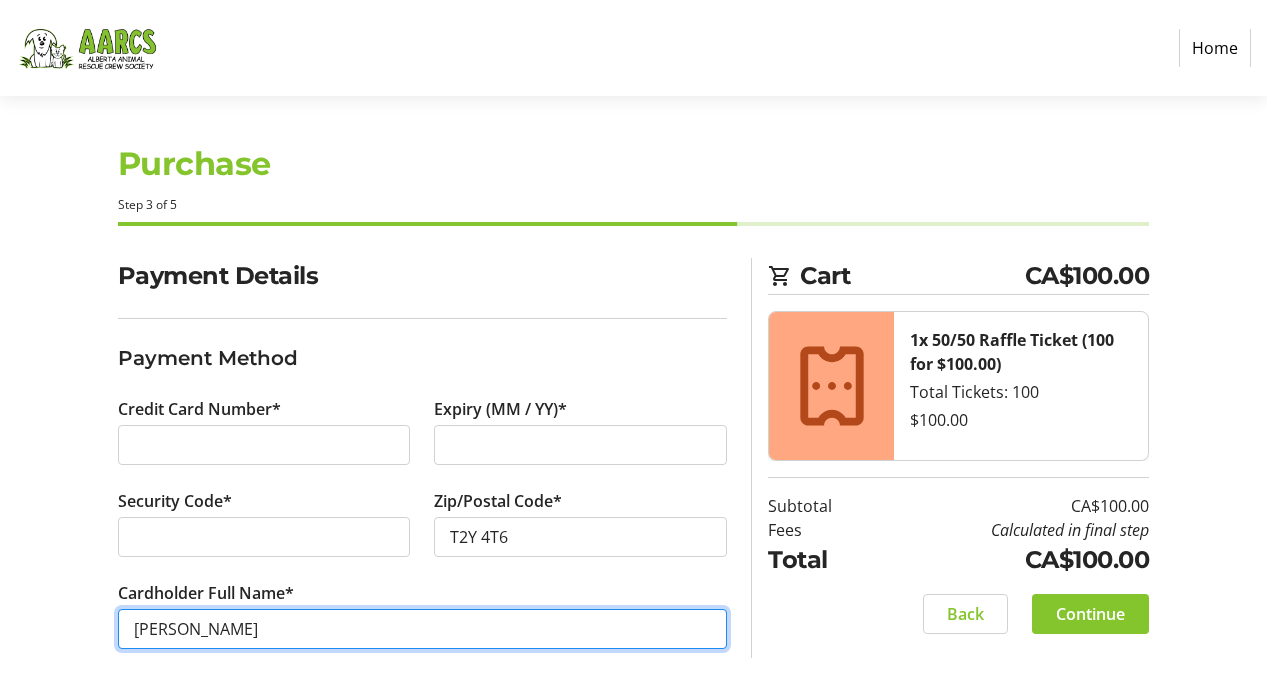 click on "[PERSON_NAME]" at bounding box center [423, 629] 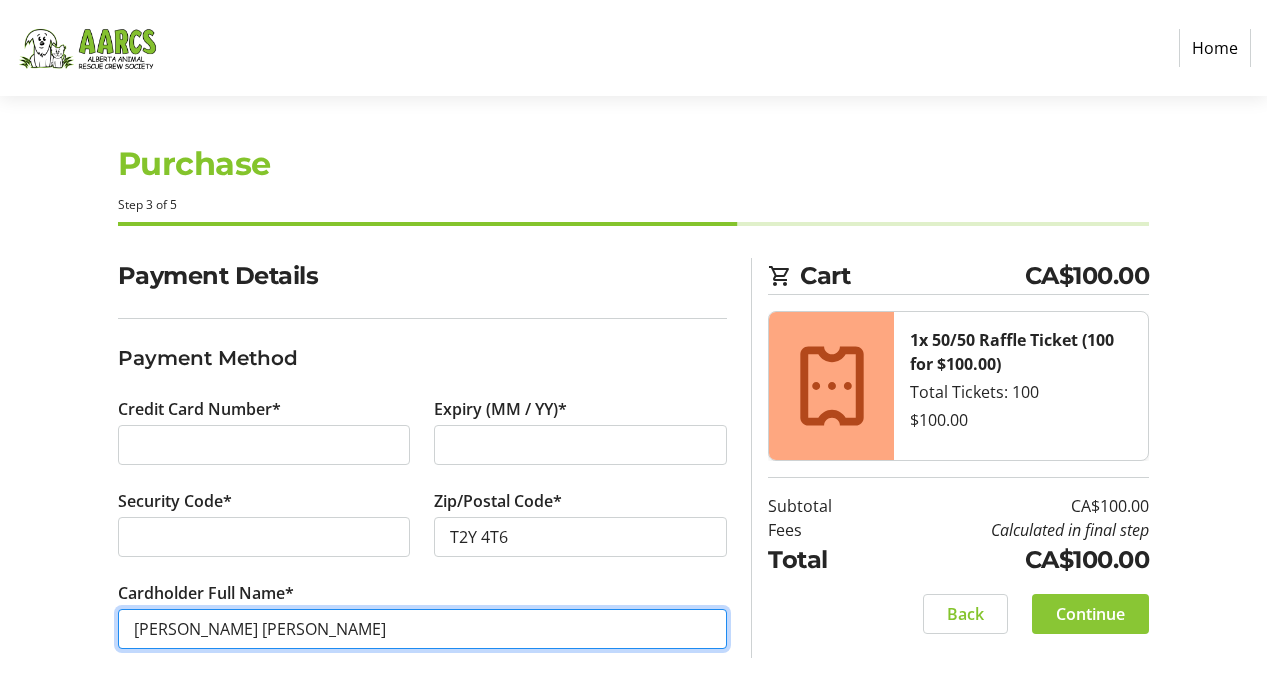 type on "[PERSON_NAME] [PERSON_NAME]" 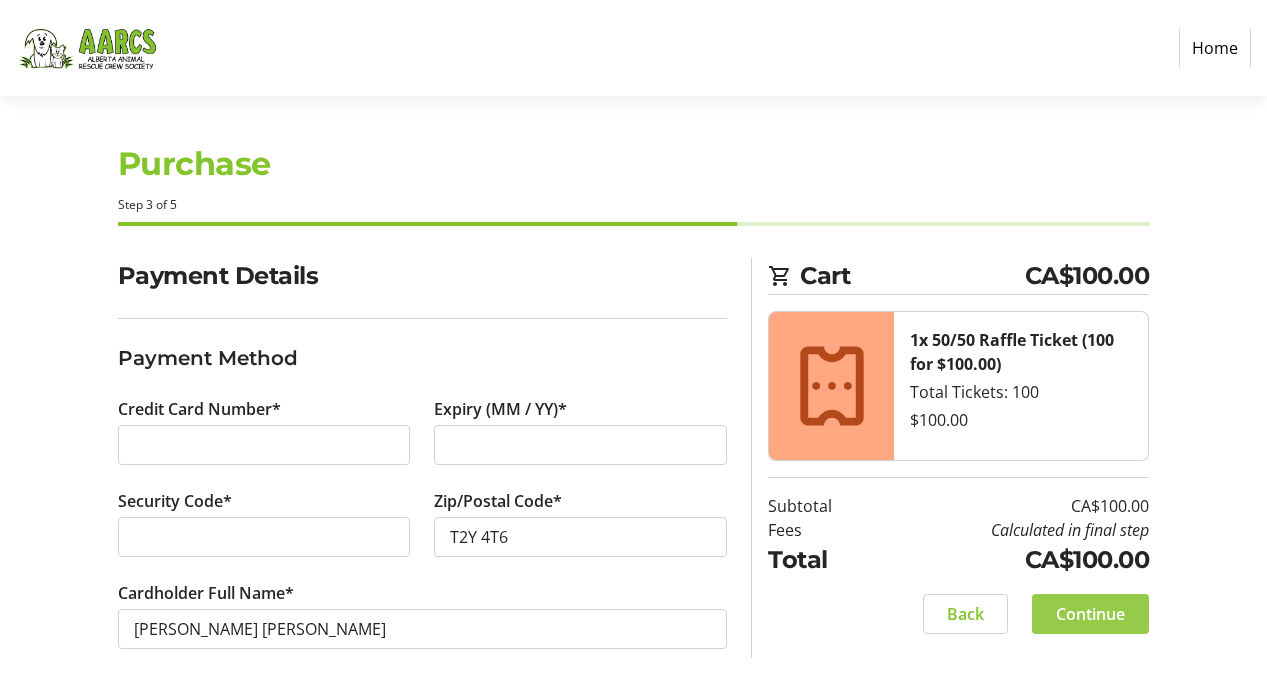 click on "Continue" 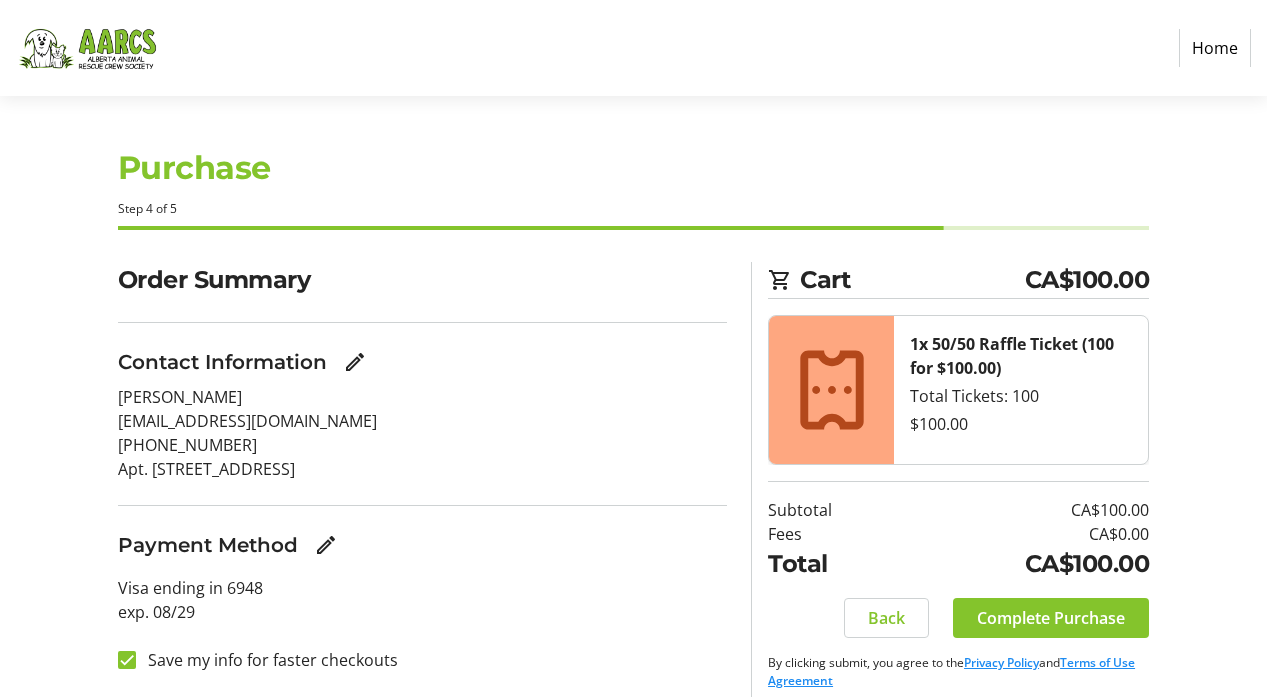scroll, scrollTop: 17, scrollLeft: 0, axis: vertical 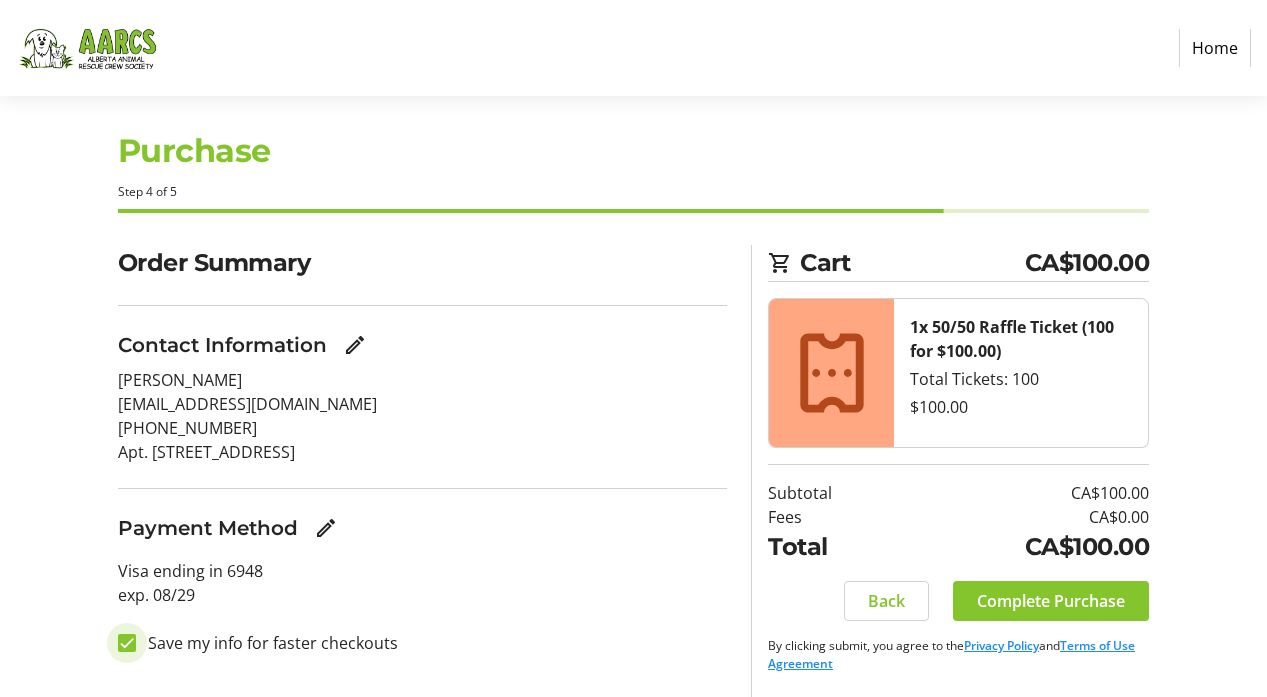 click on "Save my info for faster checkouts" at bounding box center (127, 643) 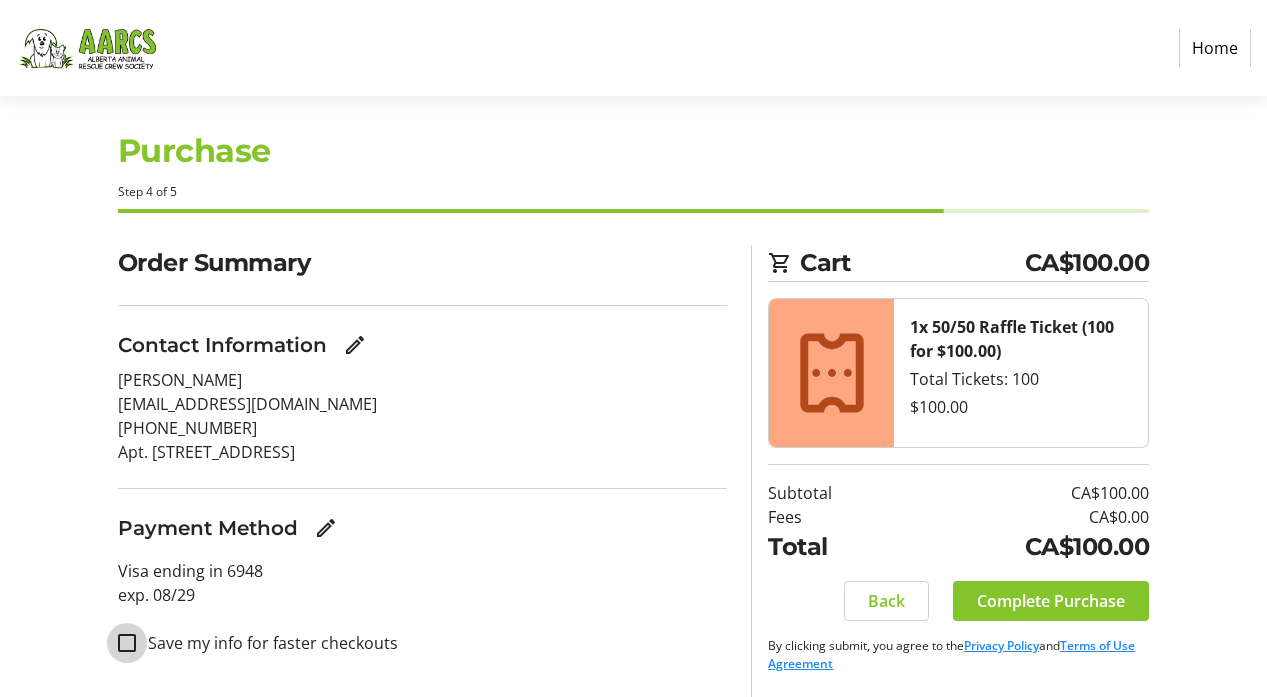 checkbox on "false" 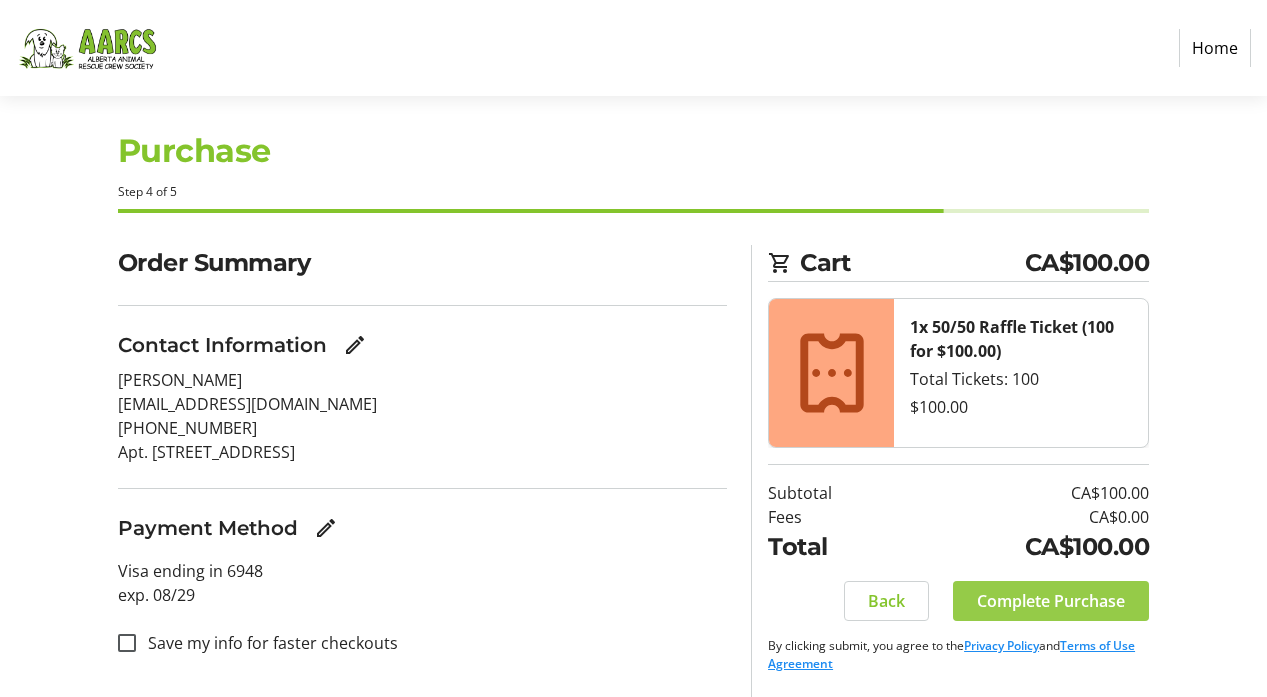 click on "Complete Purchase" 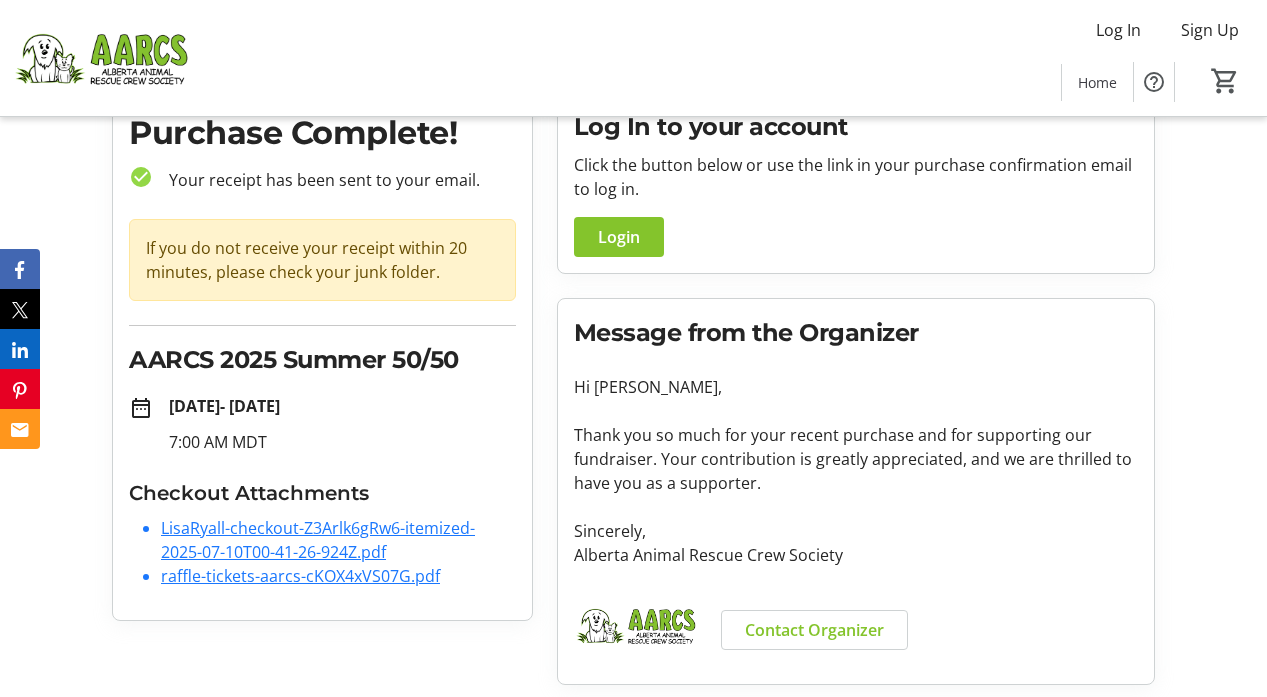 scroll, scrollTop: 94, scrollLeft: 0, axis: vertical 